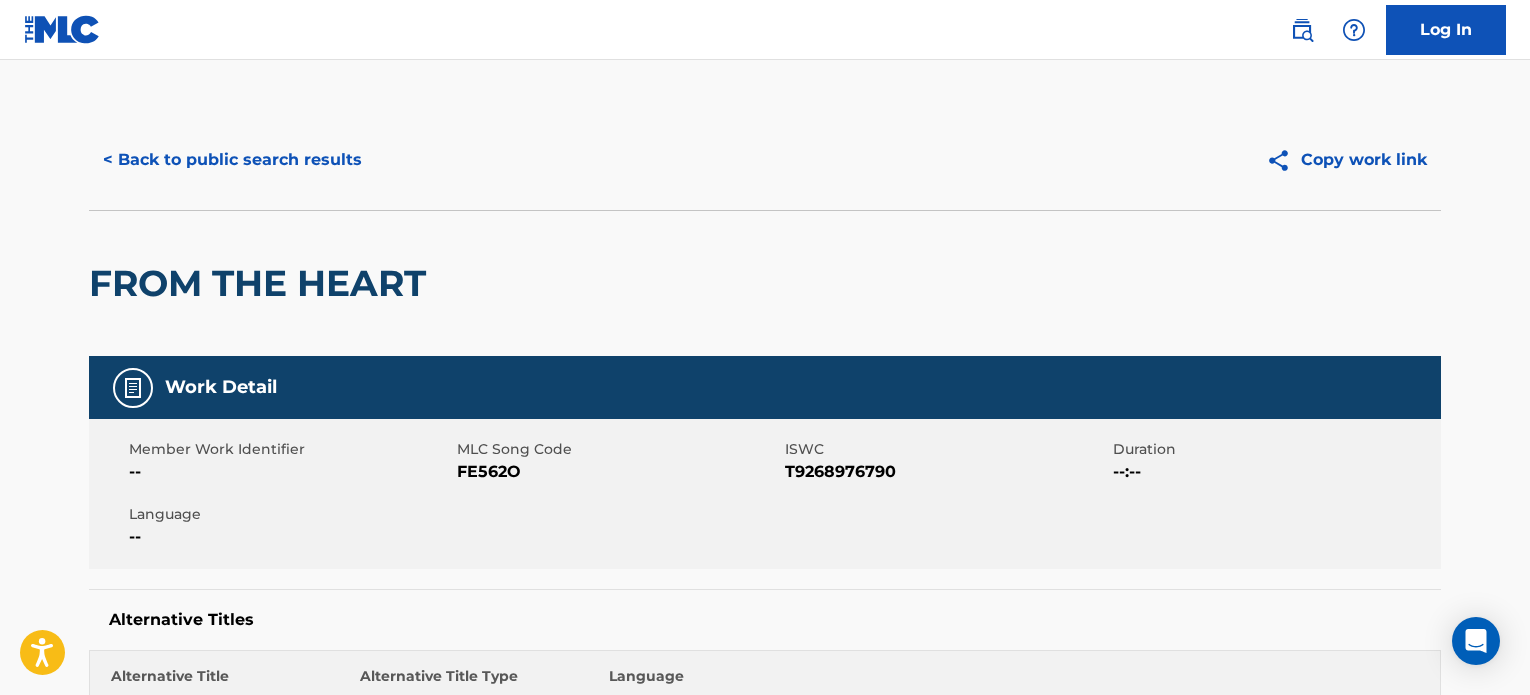 scroll, scrollTop: 97, scrollLeft: 0, axis: vertical 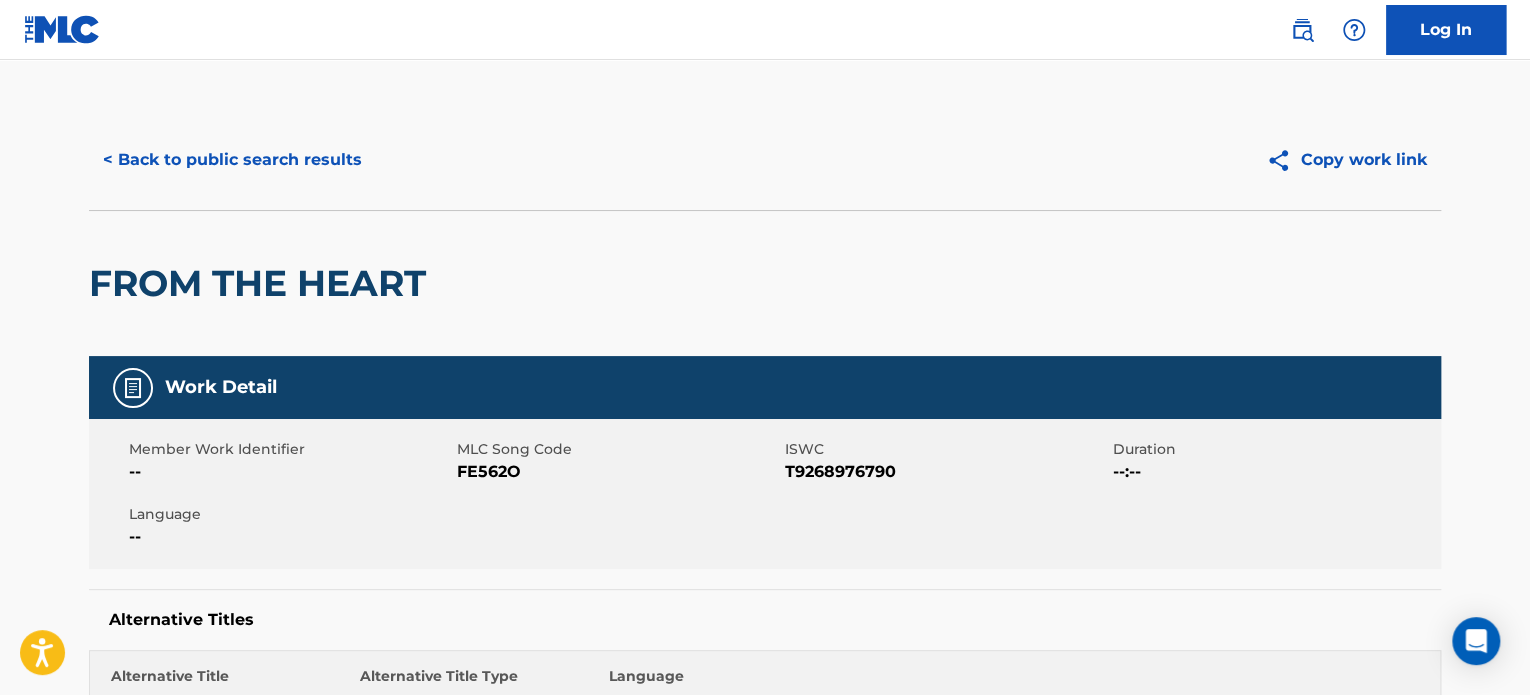click on "< Back to public search results Copy work link" at bounding box center [765, 160] 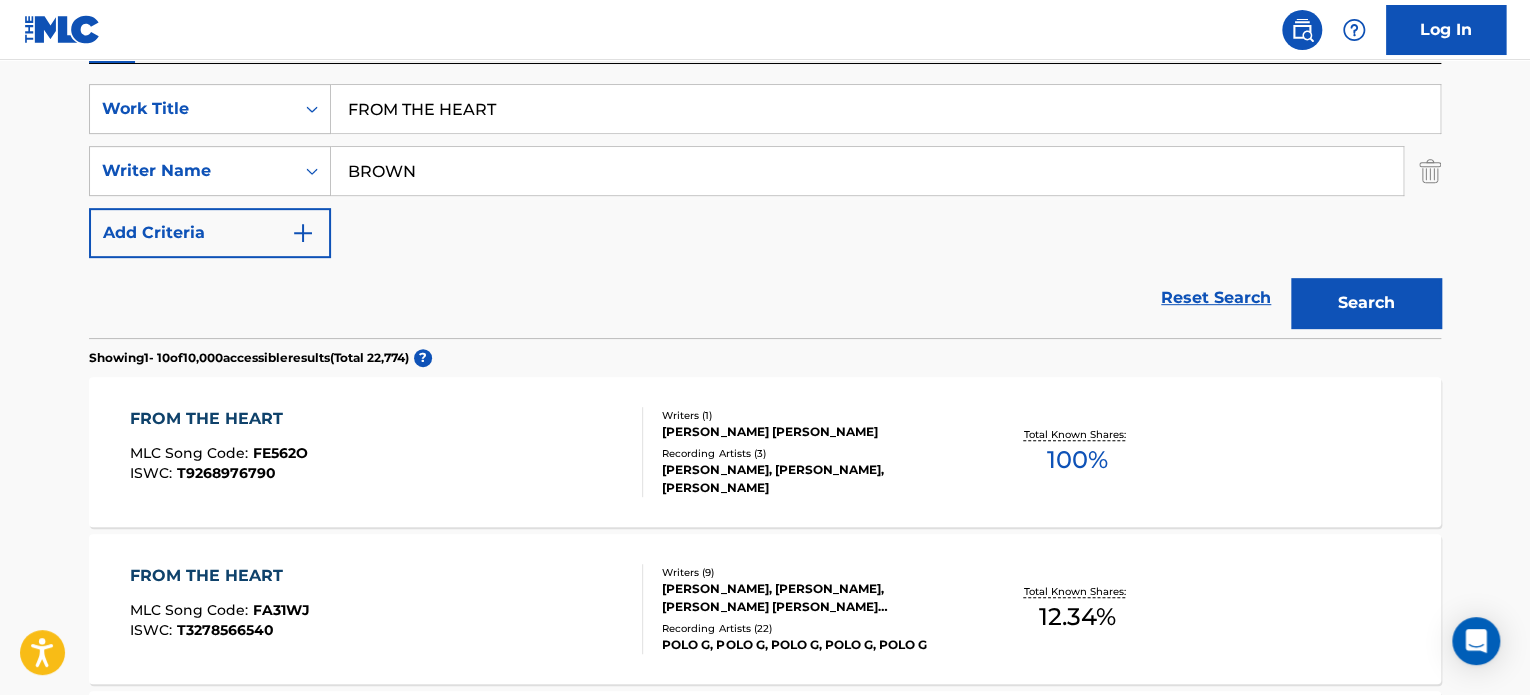 scroll, scrollTop: 327, scrollLeft: 0, axis: vertical 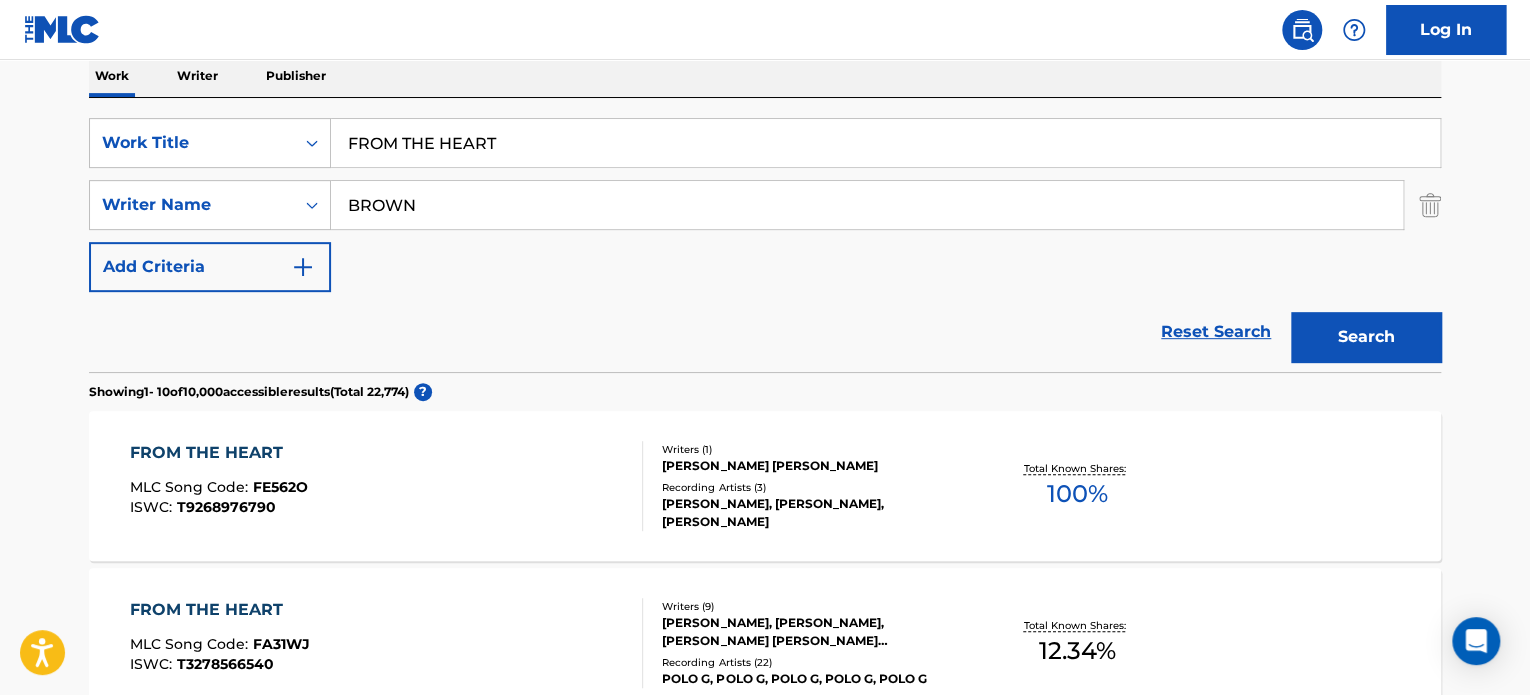 click on "FROM THE HEART" at bounding box center [885, 143] 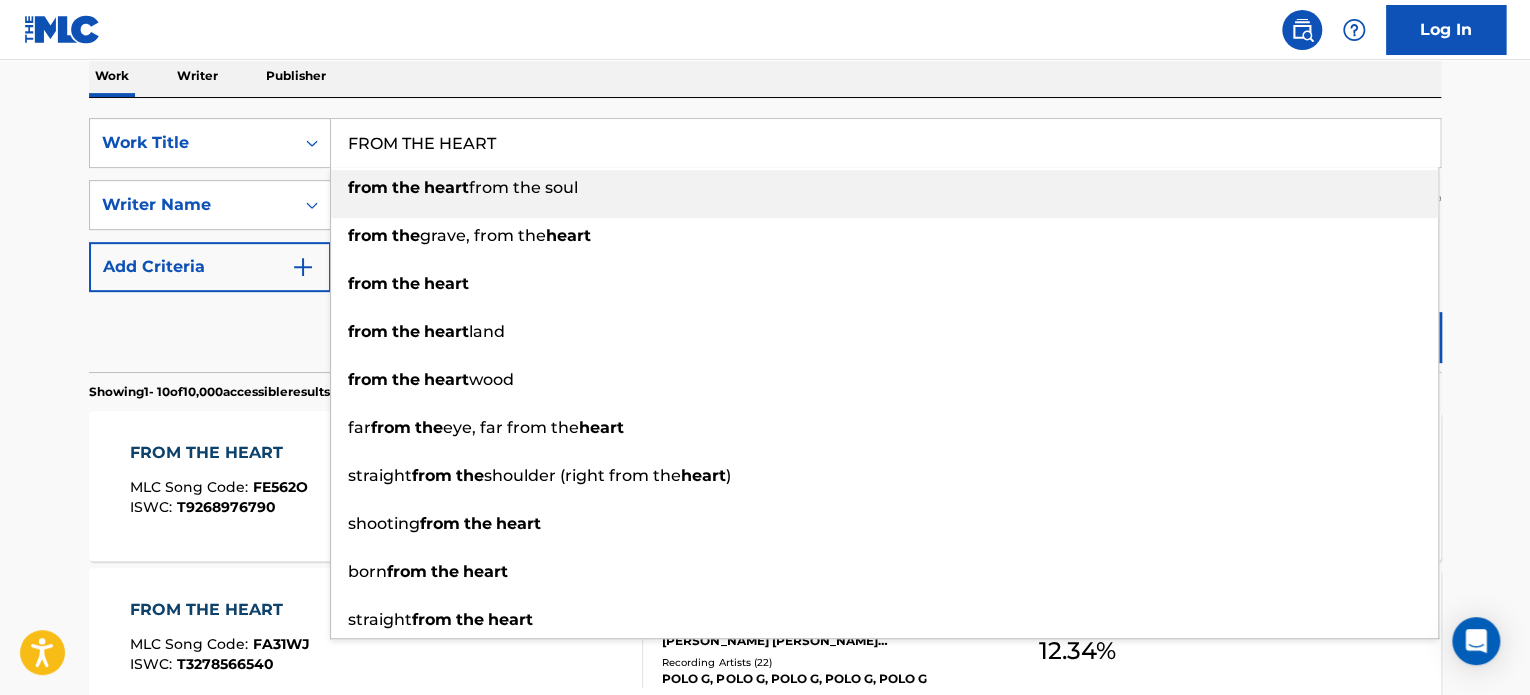 paste on "CONQUER" 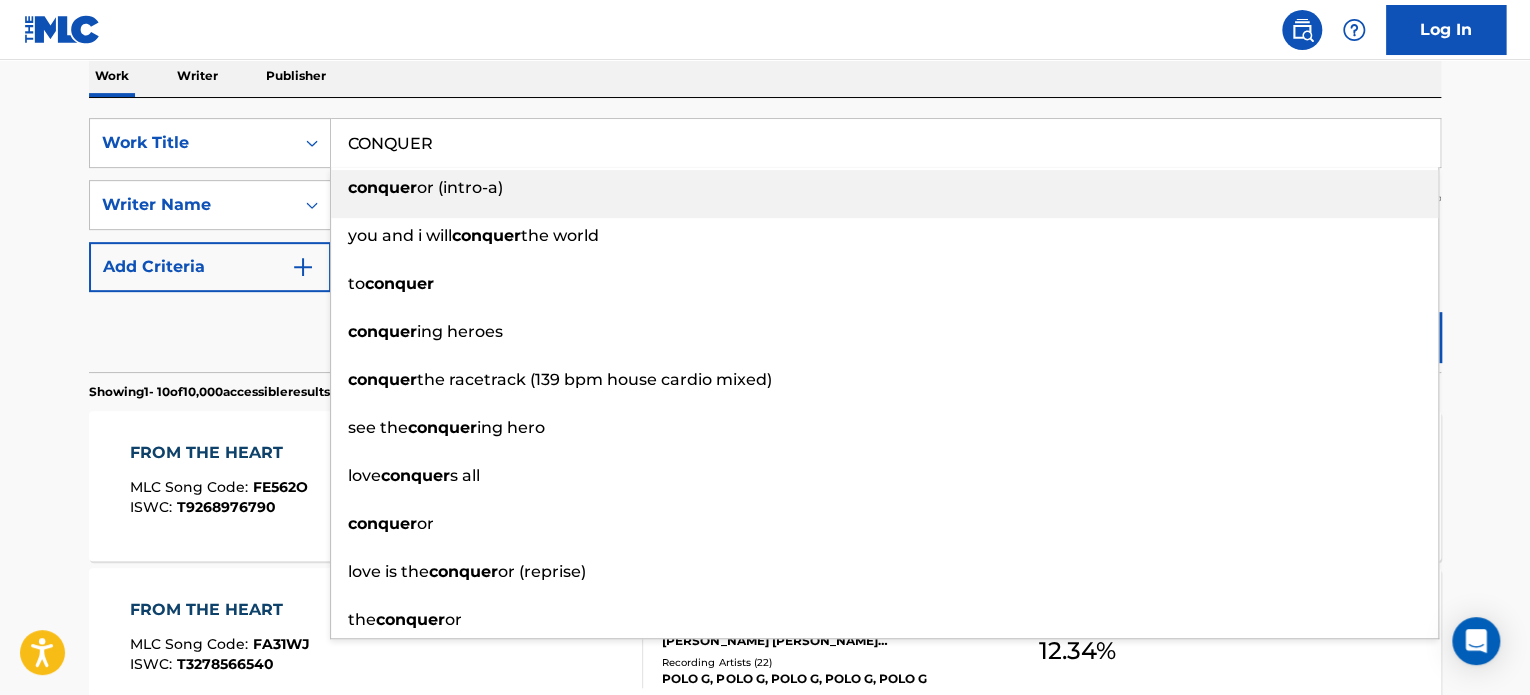 type on "CONQUER" 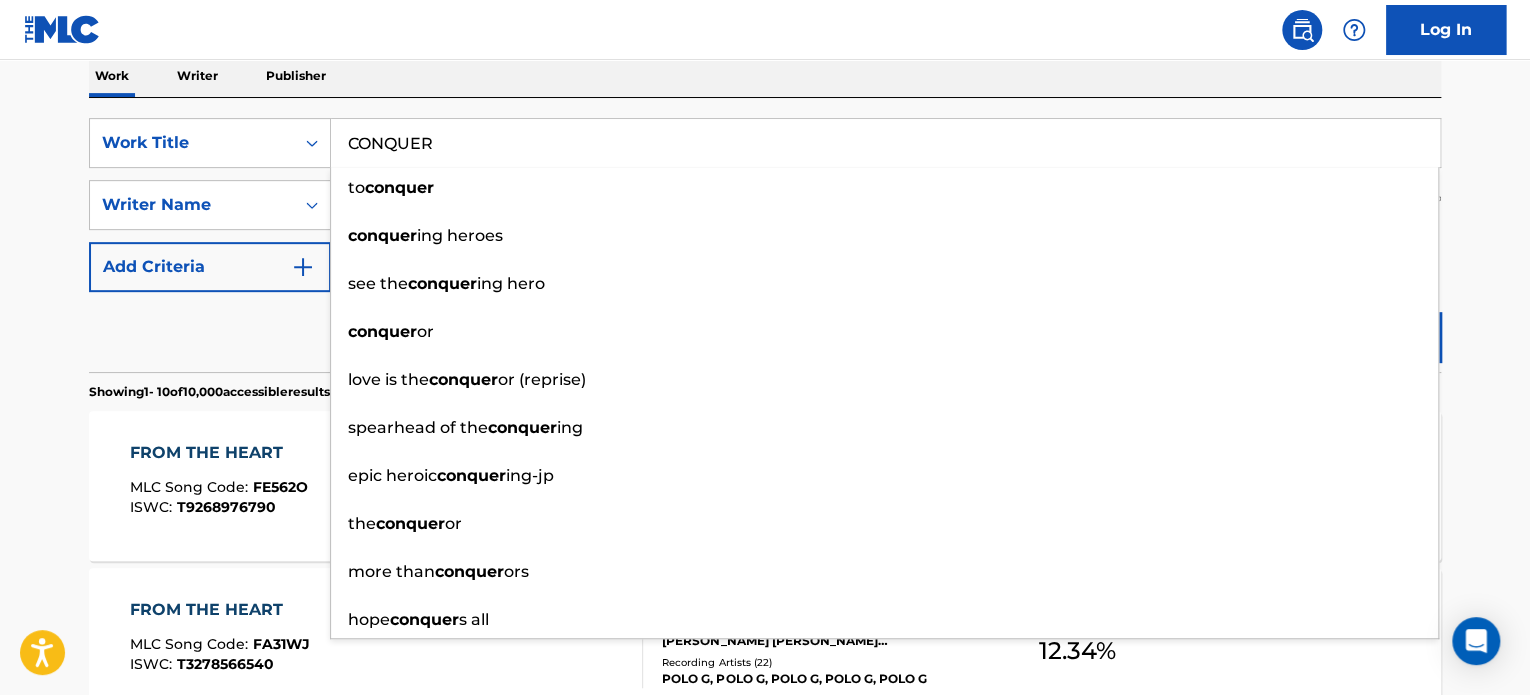 click on "Reset Search Search" at bounding box center [765, 332] 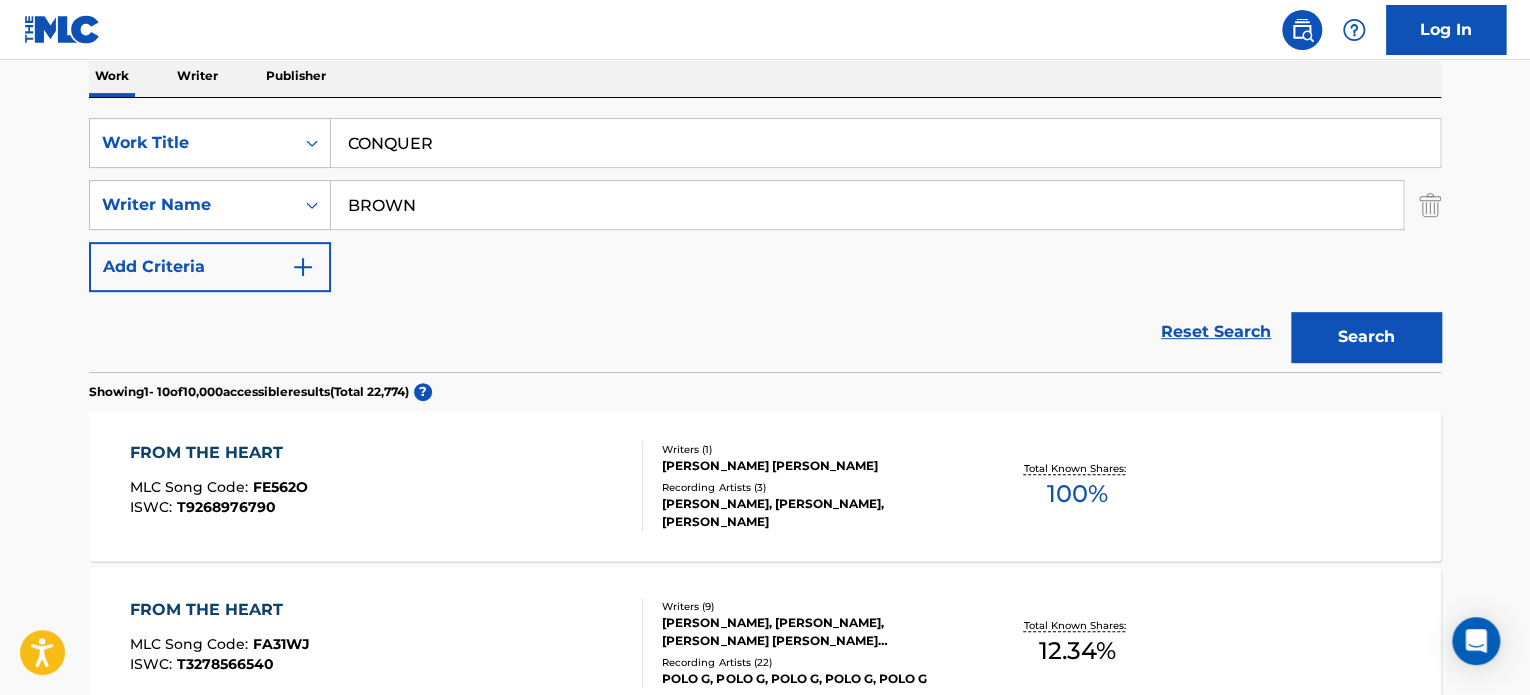click on "BROWN" at bounding box center (867, 205) 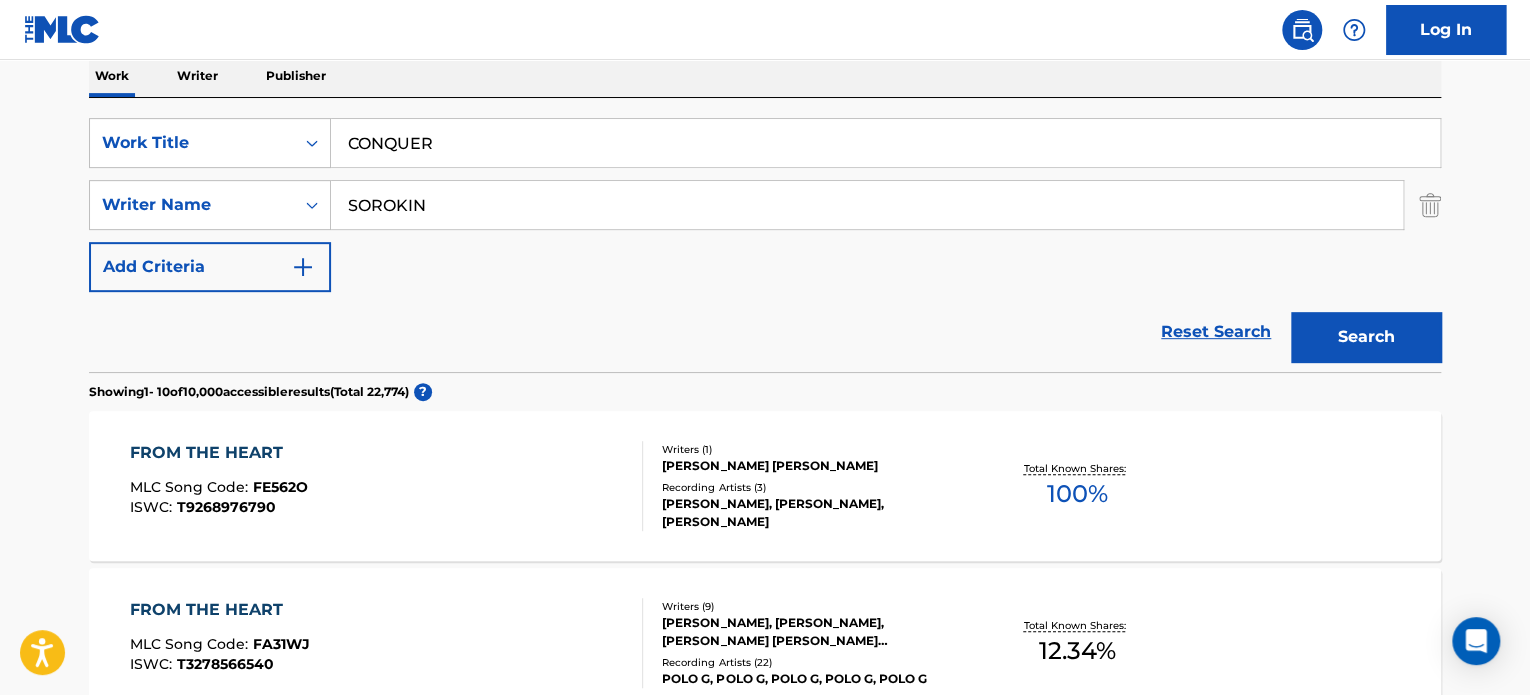 type on "SOROKIN" 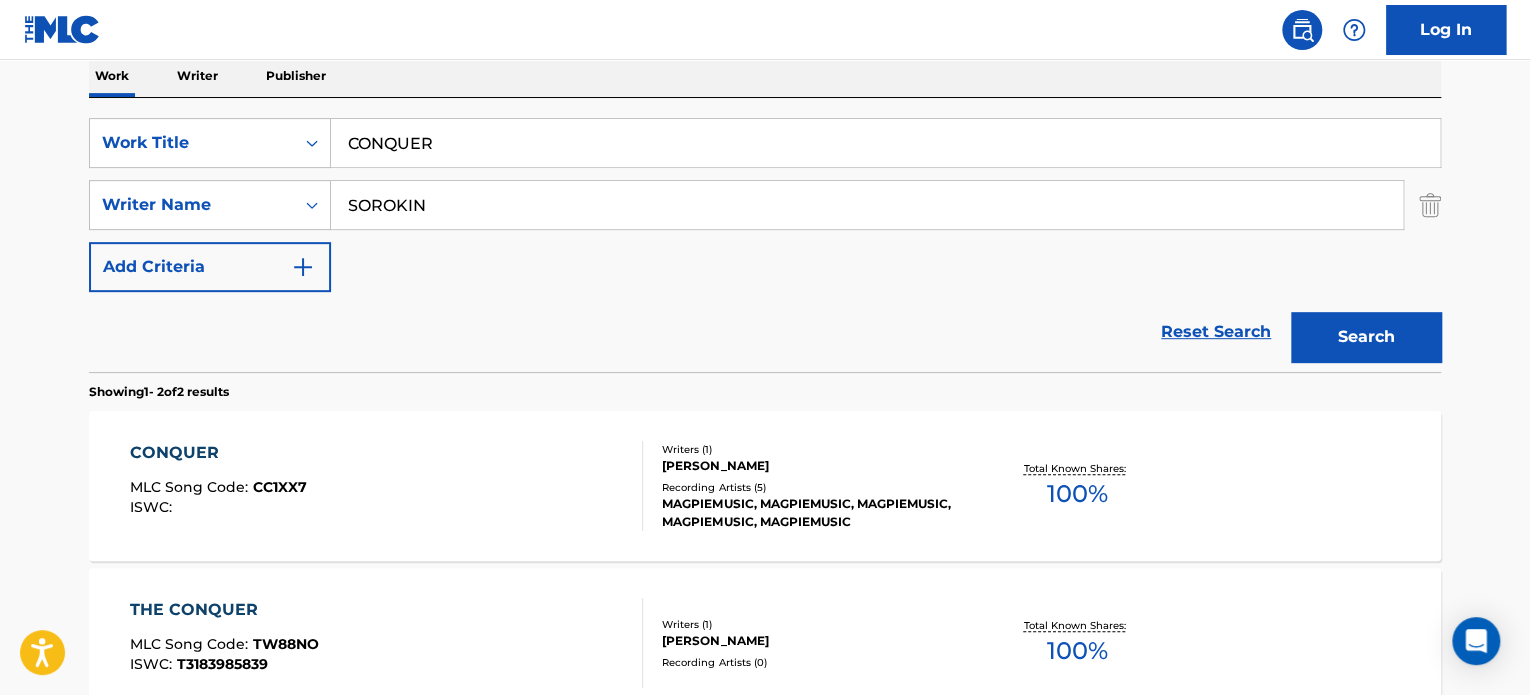 scroll, scrollTop: 427, scrollLeft: 0, axis: vertical 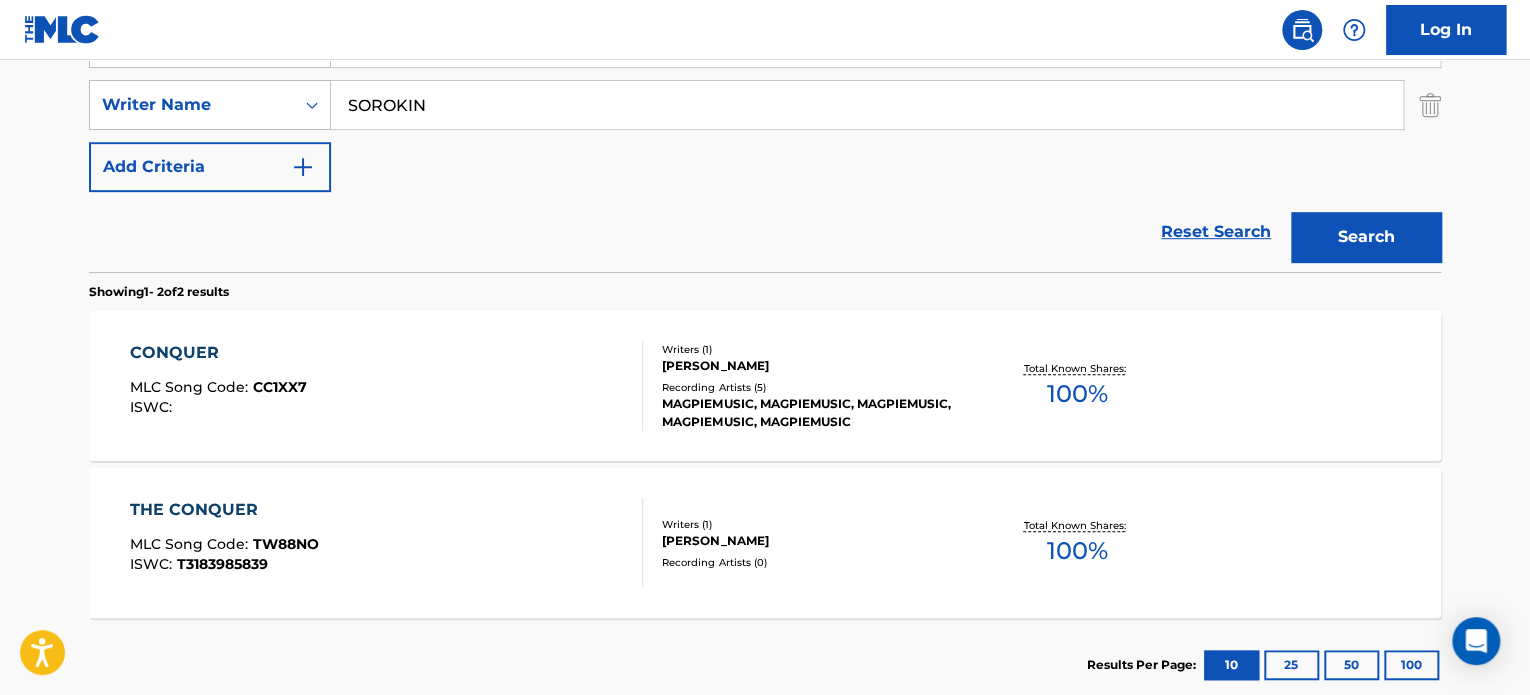 click on "CONQUER MLC Song Code : CC1XX7 ISWC :" at bounding box center [387, 386] 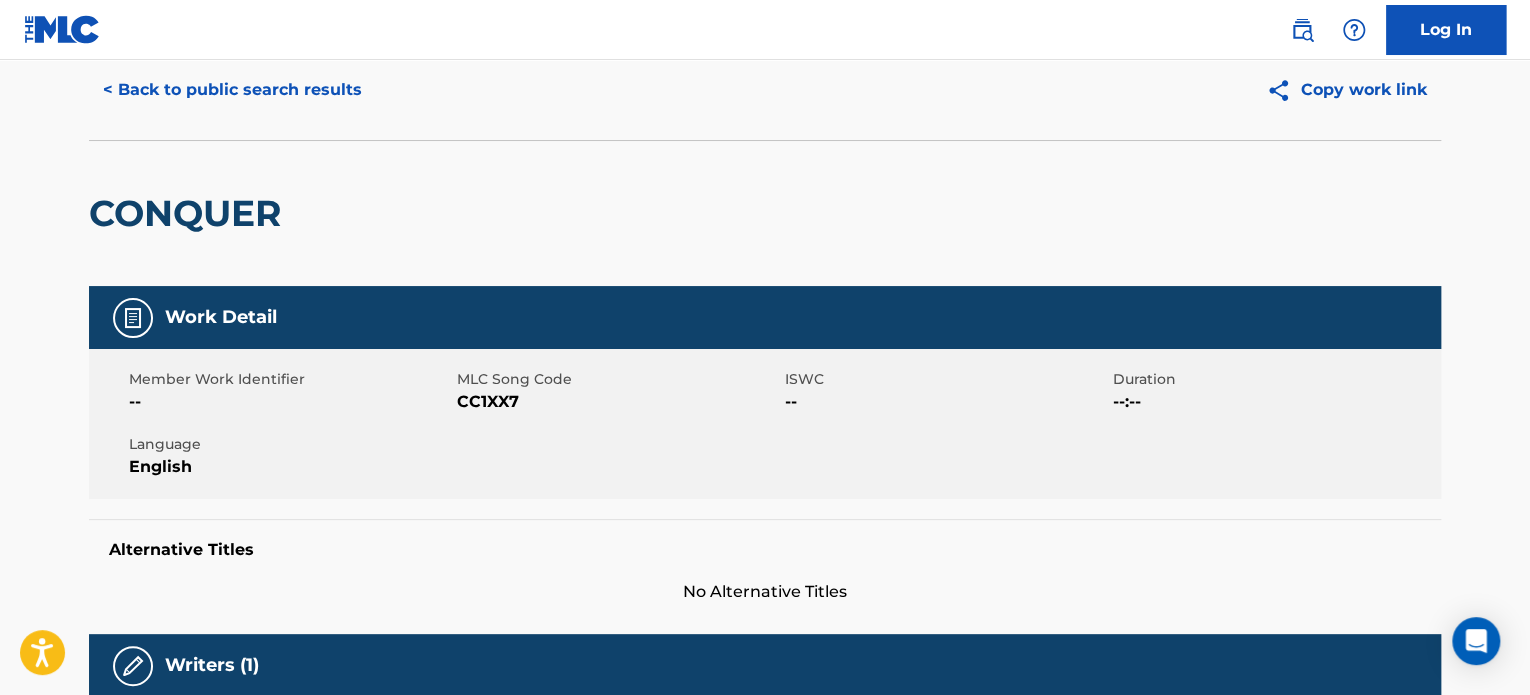 scroll, scrollTop: 0, scrollLeft: 0, axis: both 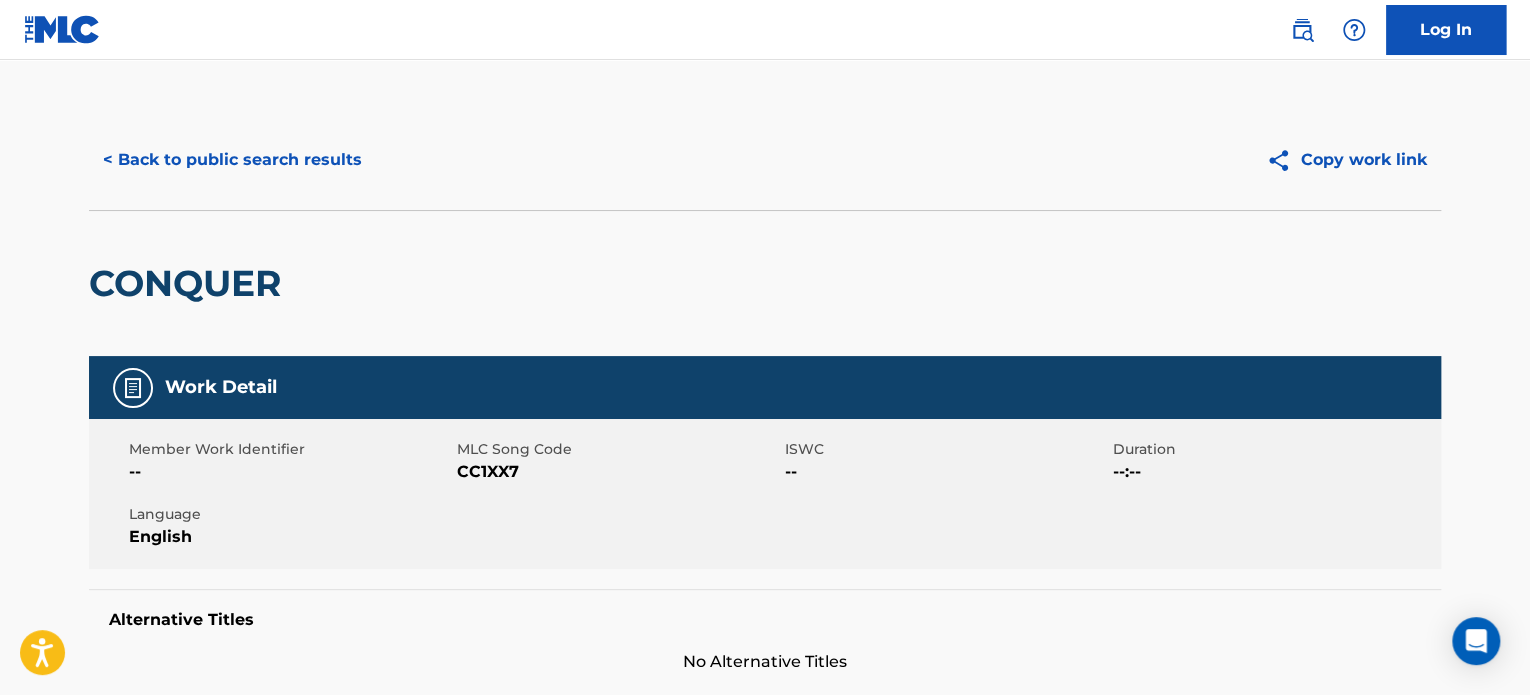 click on "< Back to public search results" at bounding box center [232, 160] 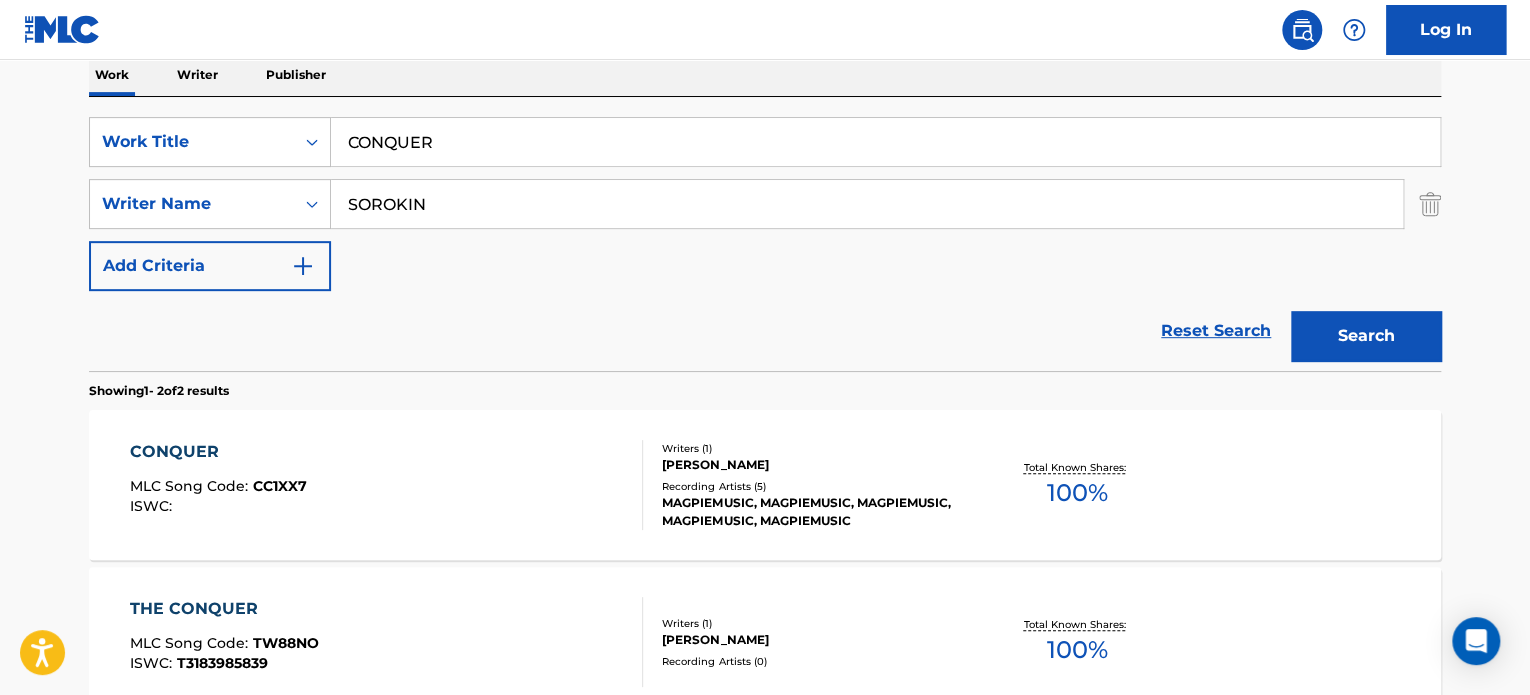 scroll, scrollTop: 327, scrollLeft: 0, axis: vertical 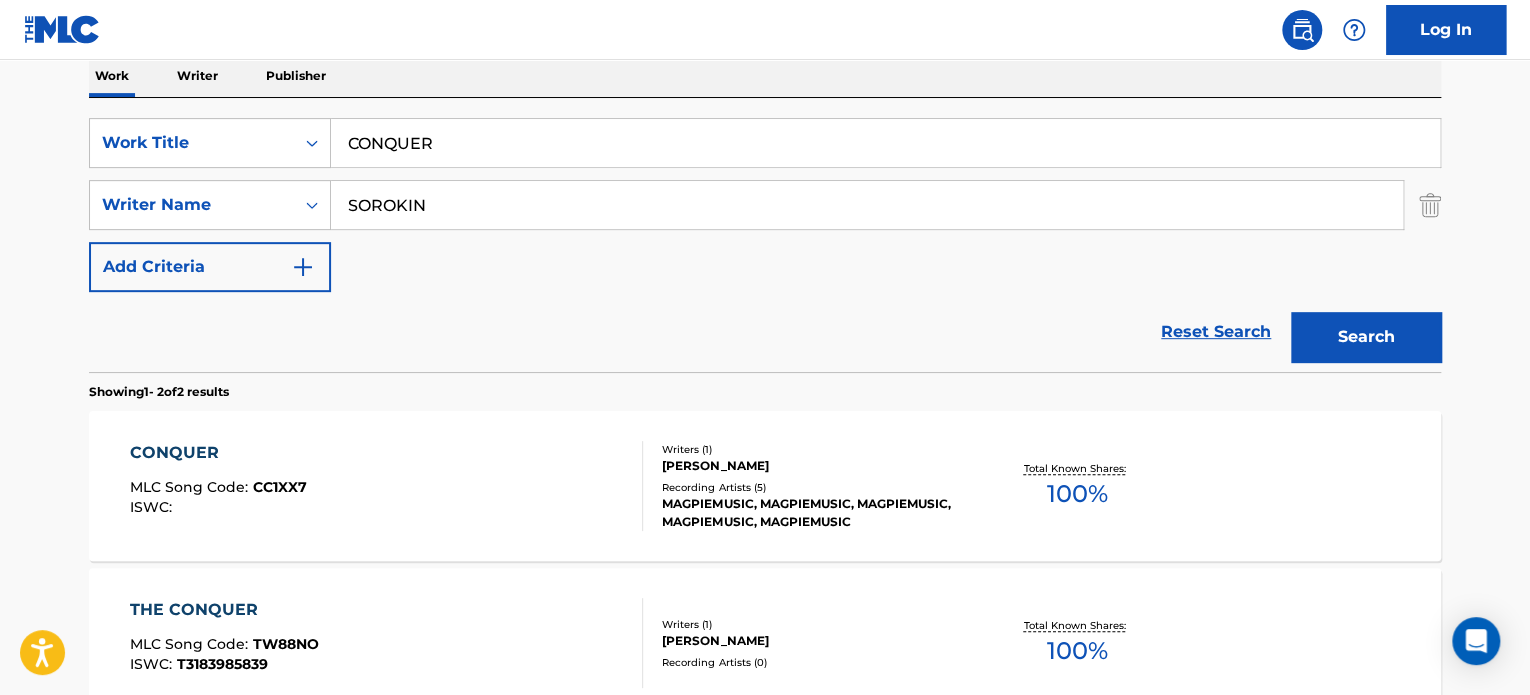 click on "SOROKIN" at bounding box center (867, 205) 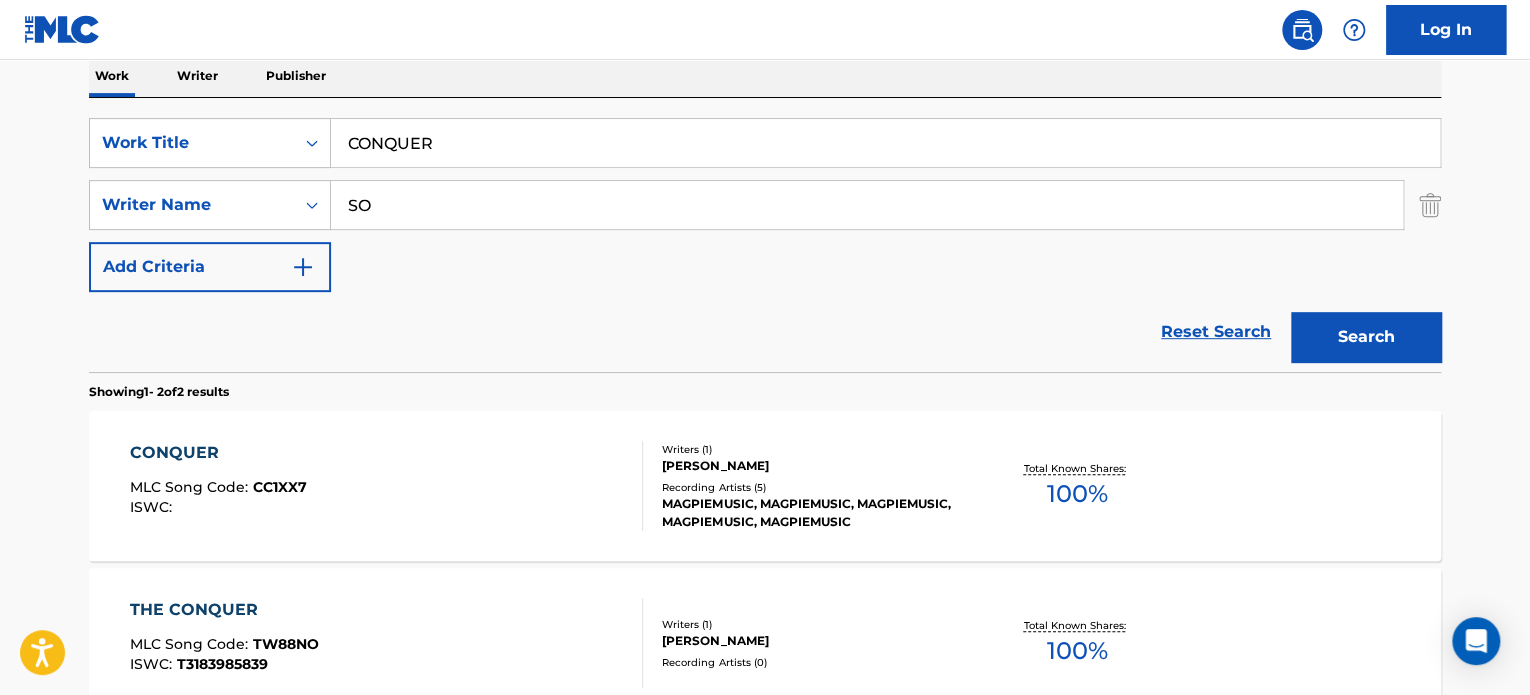 type on "S" 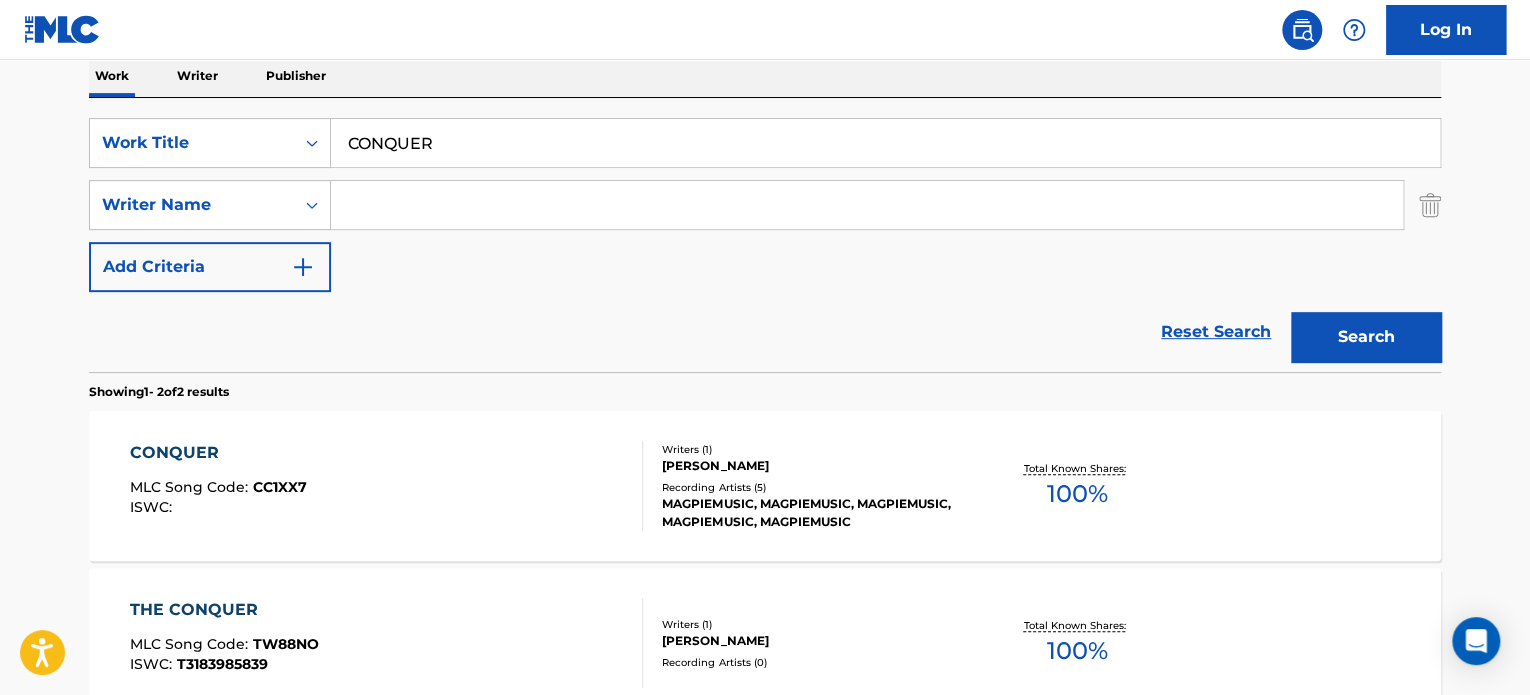 type 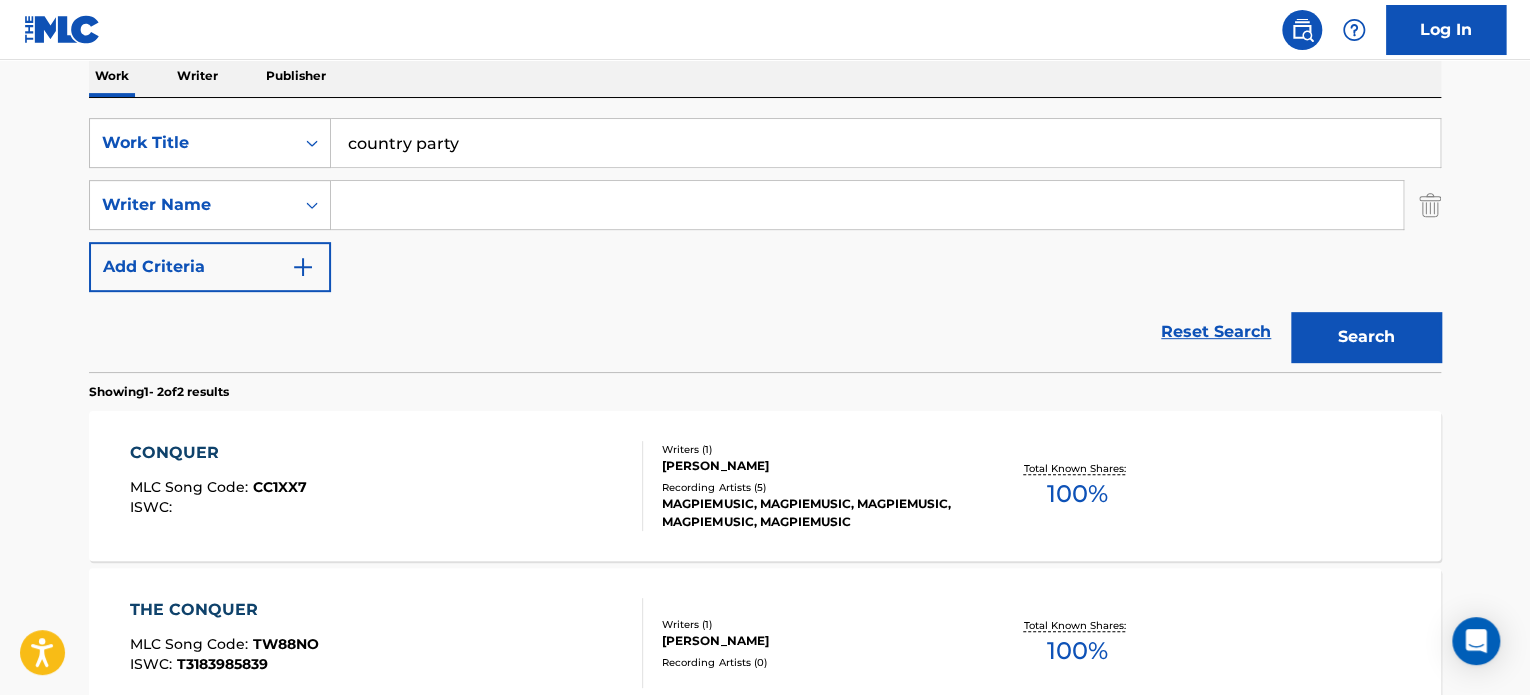 type on "country party" 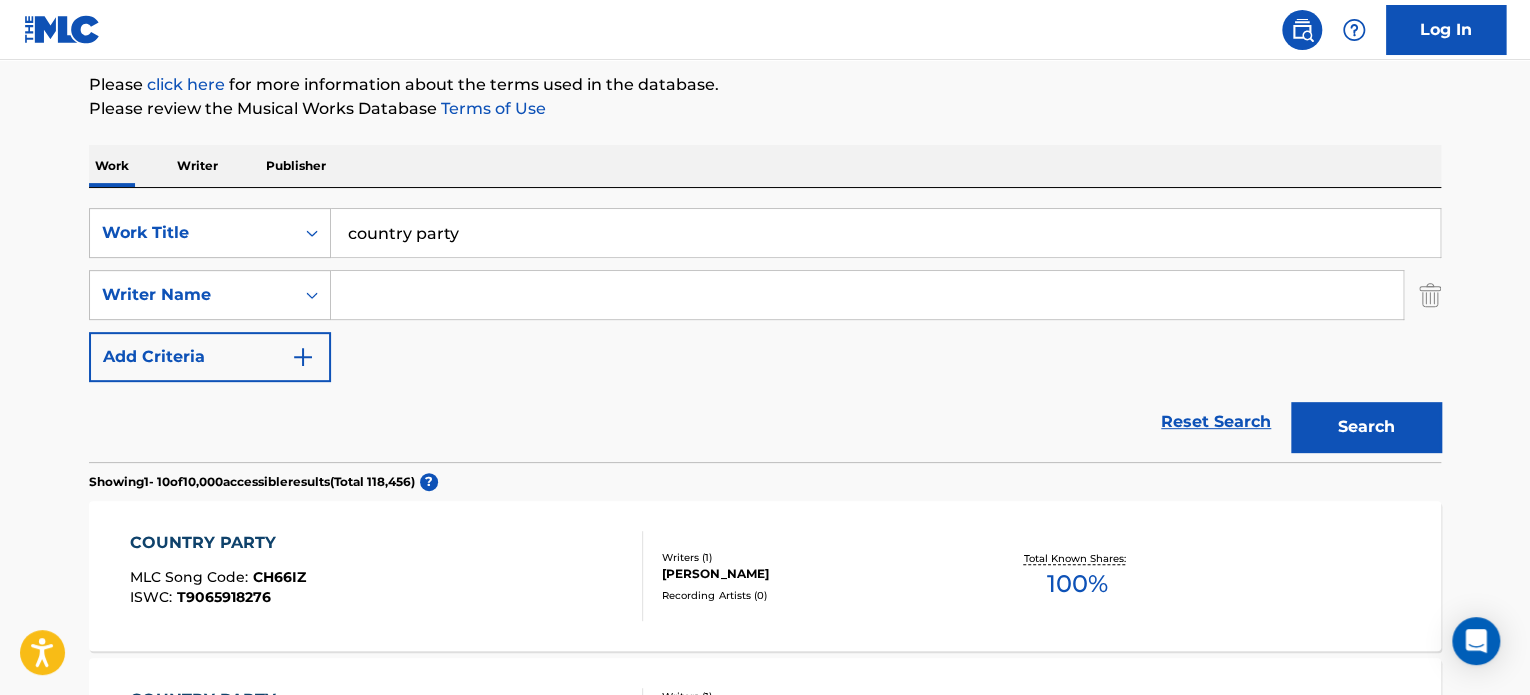scroll, scrollTop: 327, scrollLeft: 0, axis: vertical 